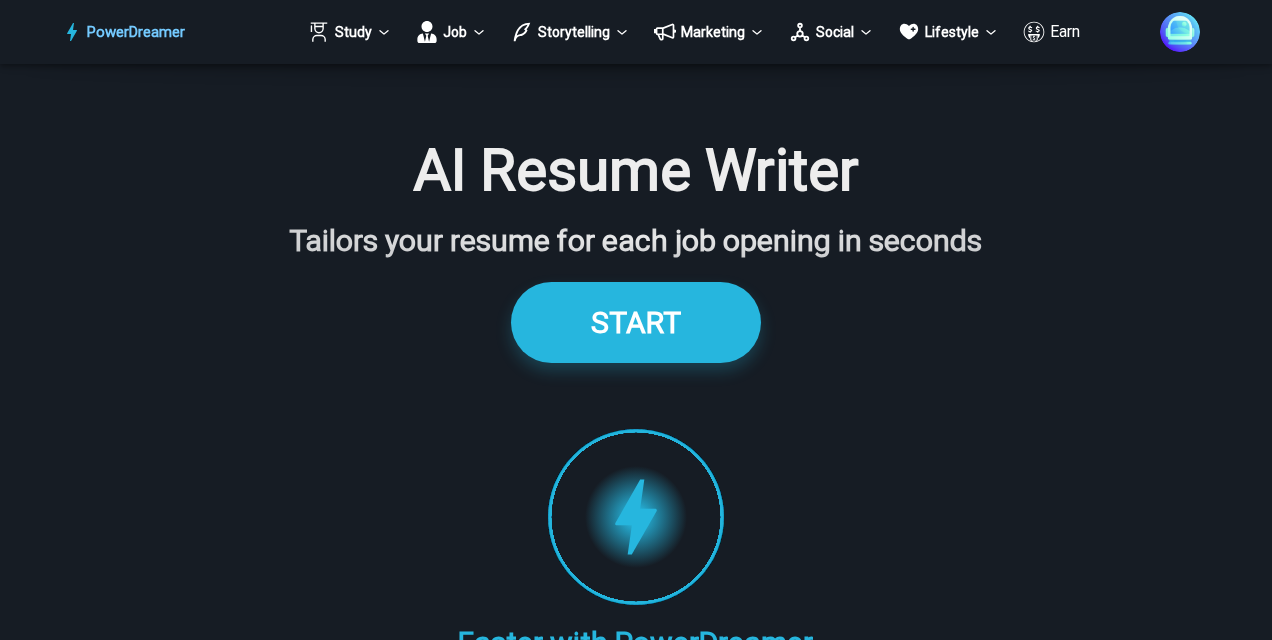 scroll, scrollTop: 6300, scrollLeft: 0, axis: vertical 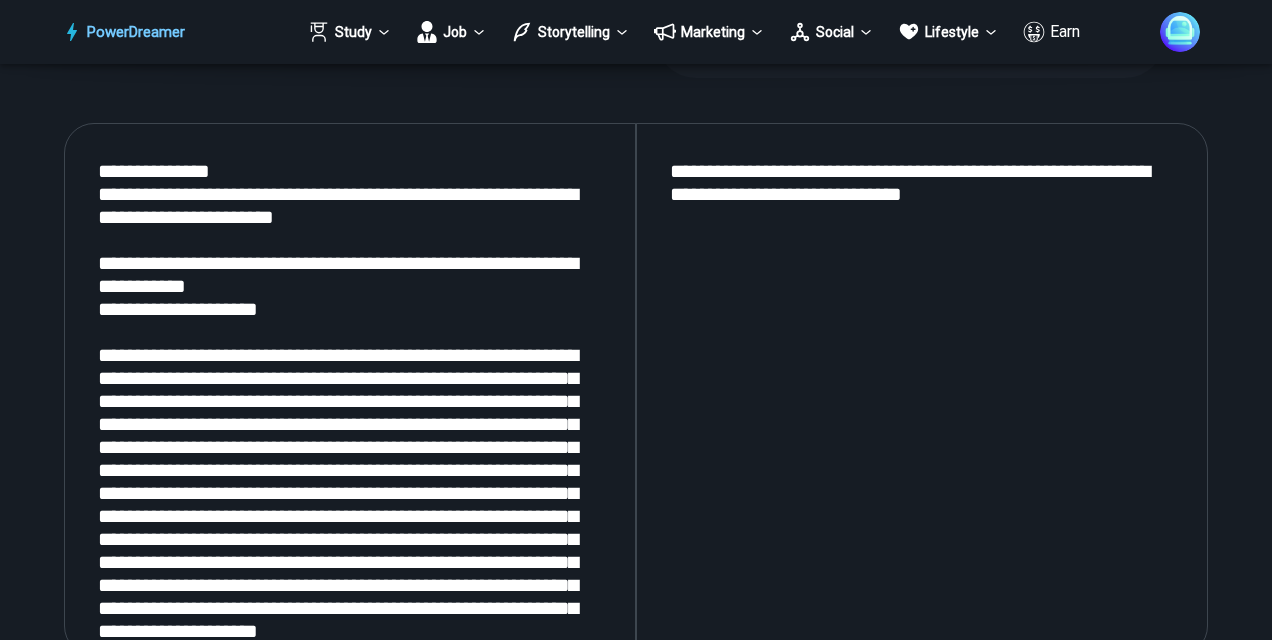click at bounding box center (350, 390) 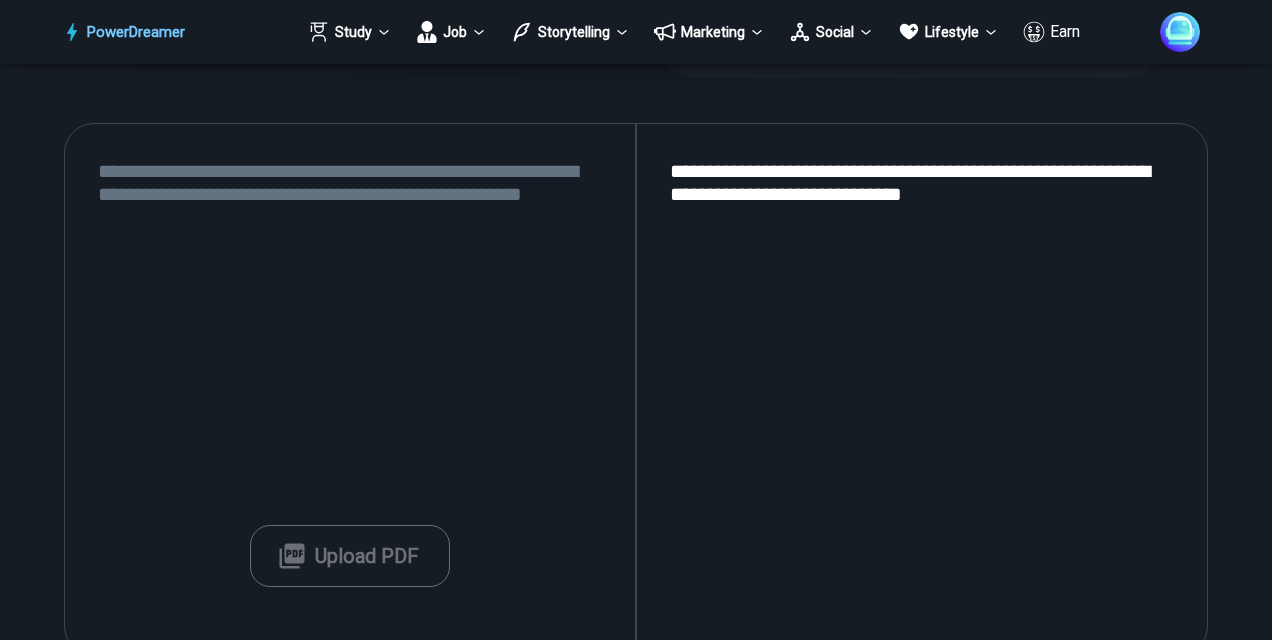 type 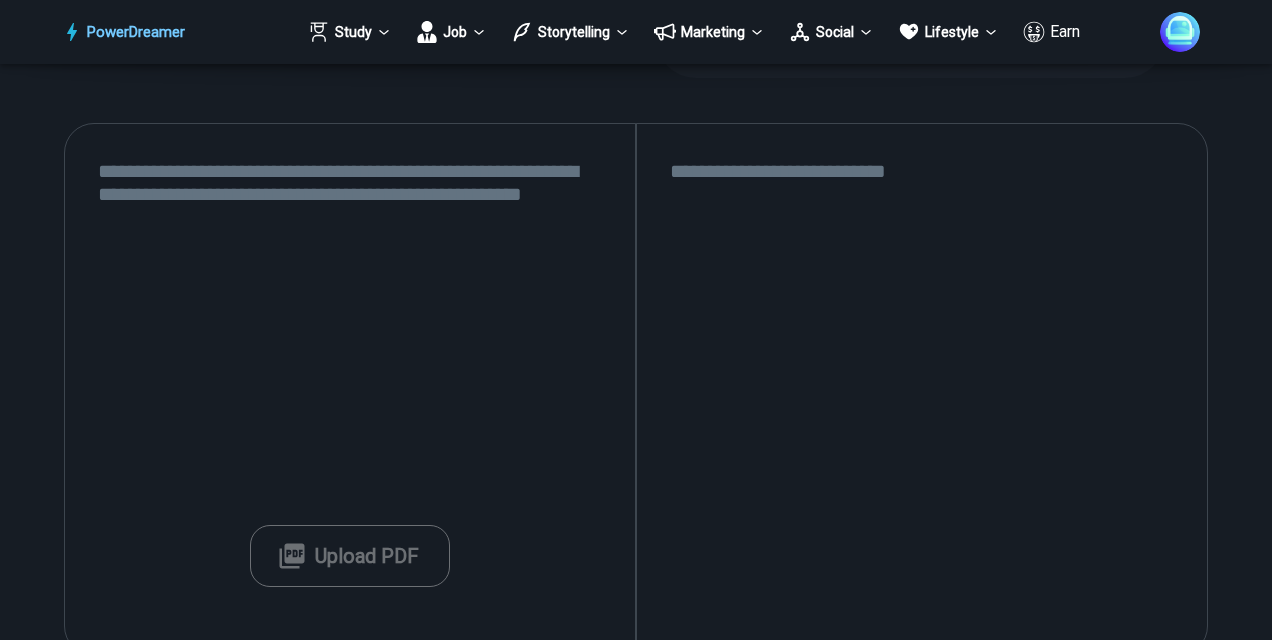 scroll, scrollTop: 2098, scrollLeft: 0, axis: vertical 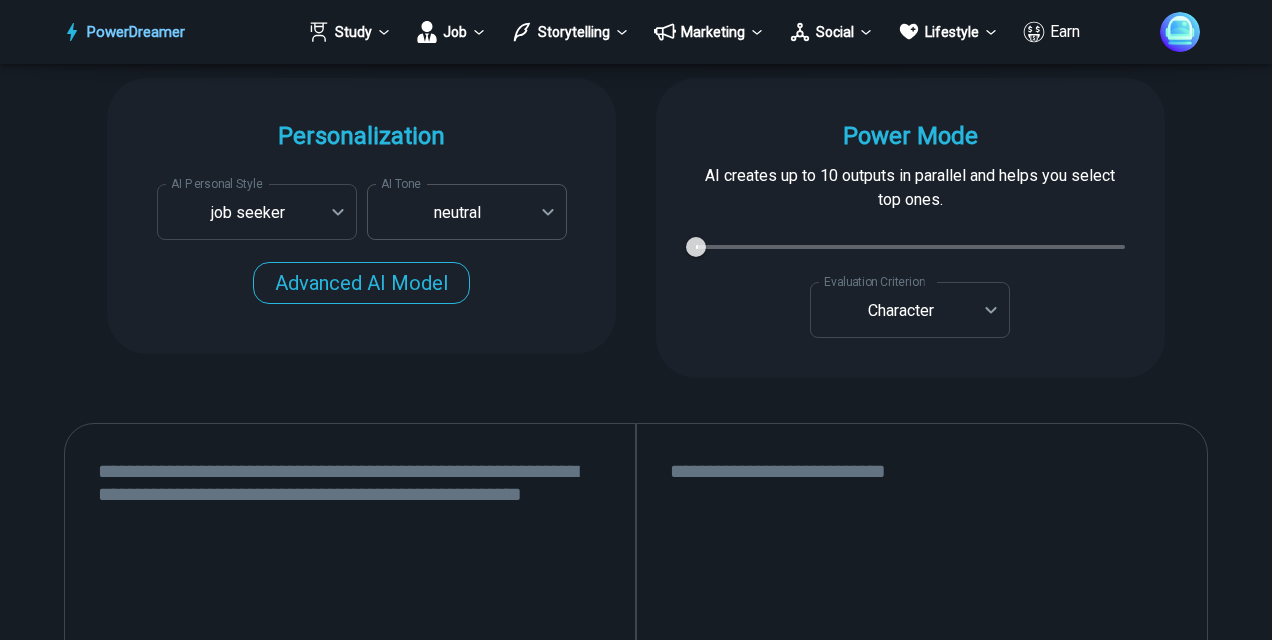 type 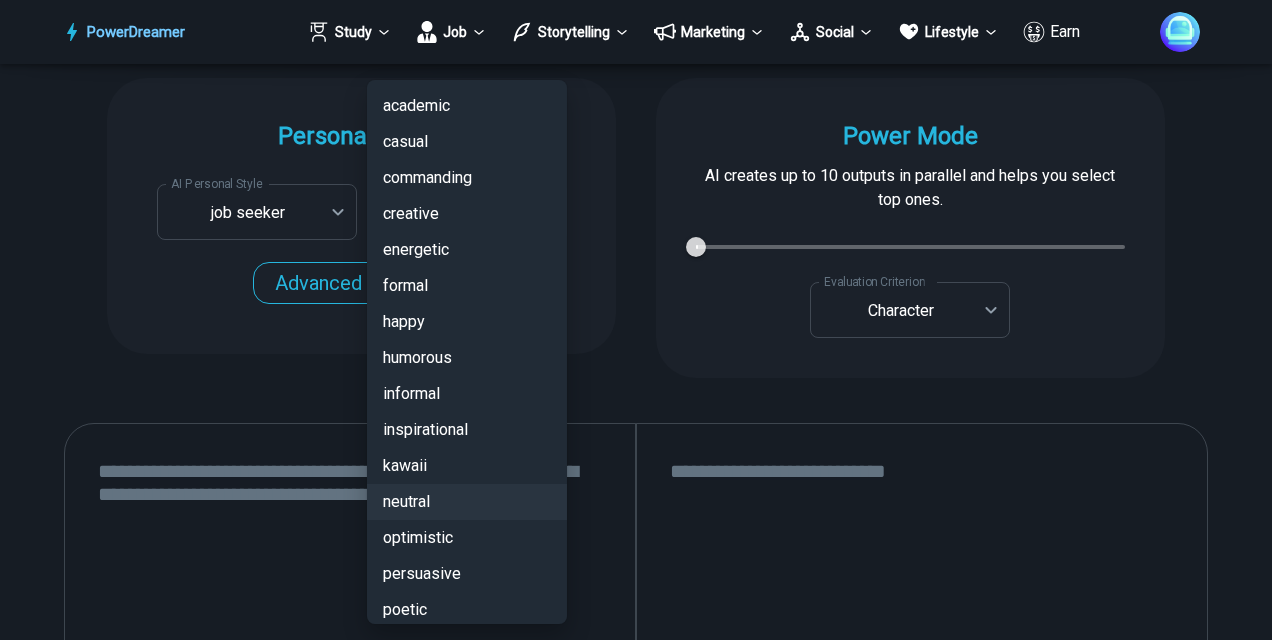 scroll, scrollTop: 192, scrollLeft: 0, axis: vertical 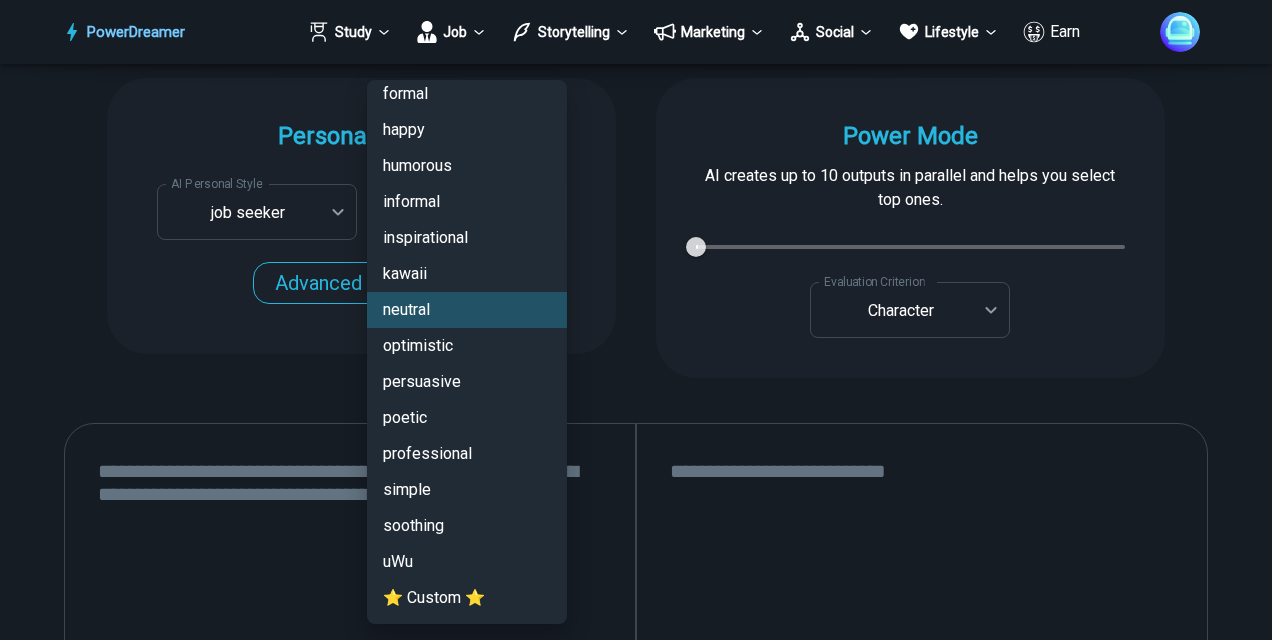 click on "professional" at bounding box center [467, 454] 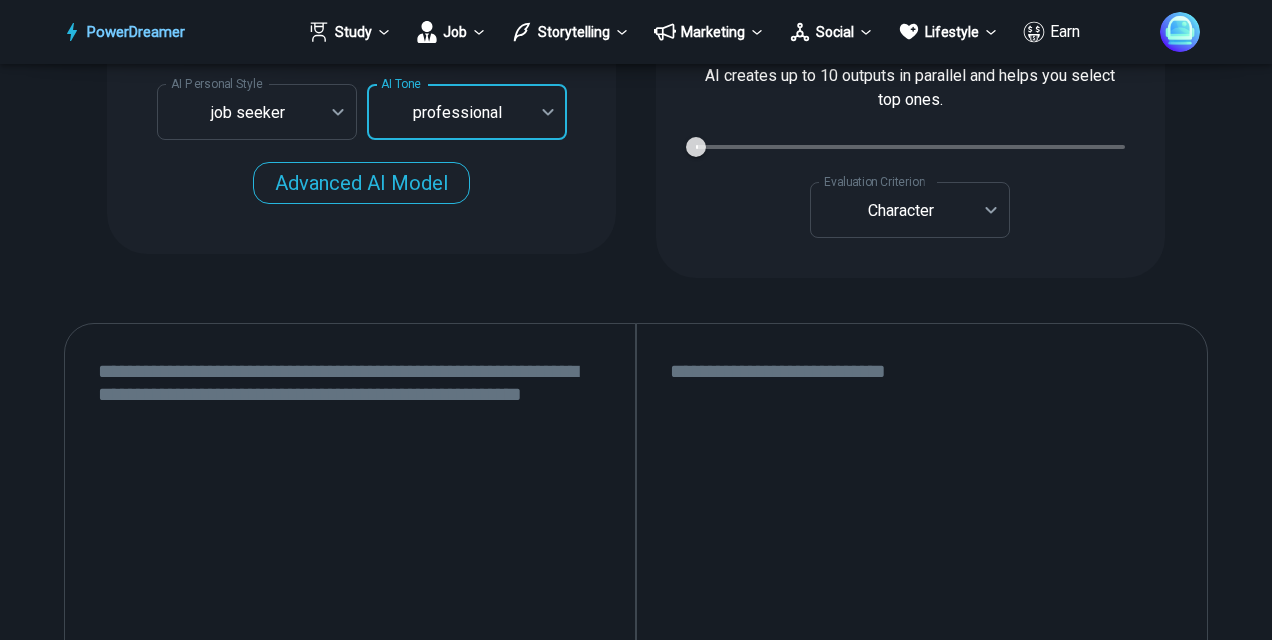 scroll, scrollTop: 2298, scrollLeft: 0, axis: vertical 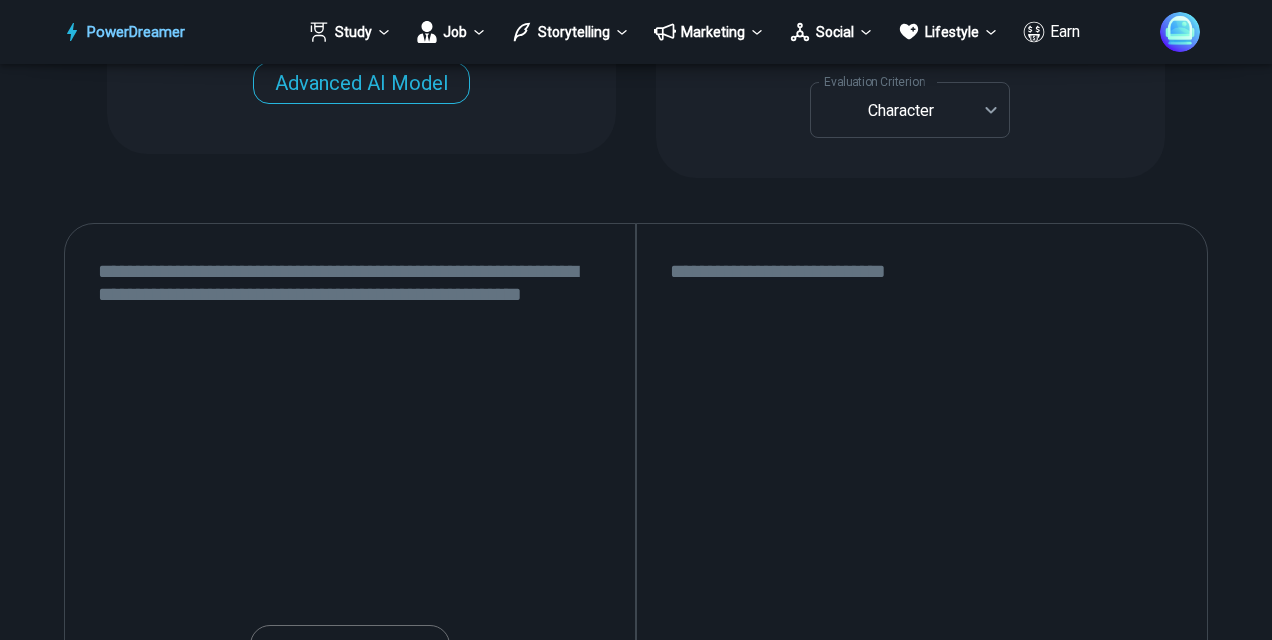 click at bounding box center [350, 490] 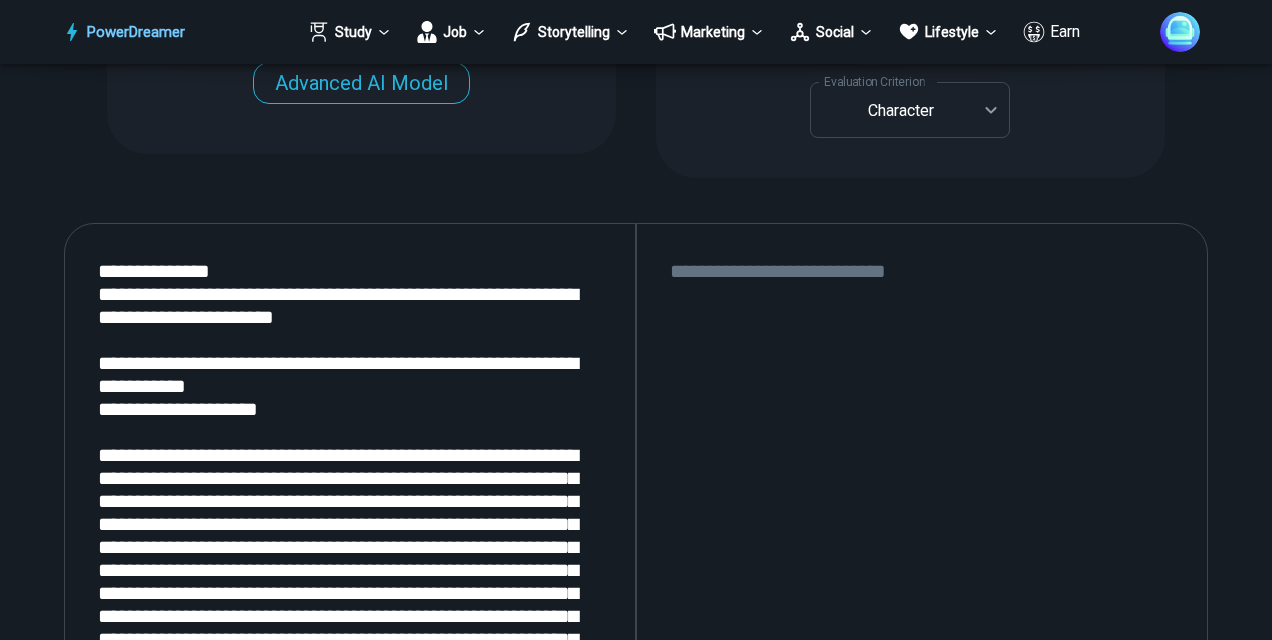 scroll, scrollTop: 2398, scrollLeft: 0, axis: vertical 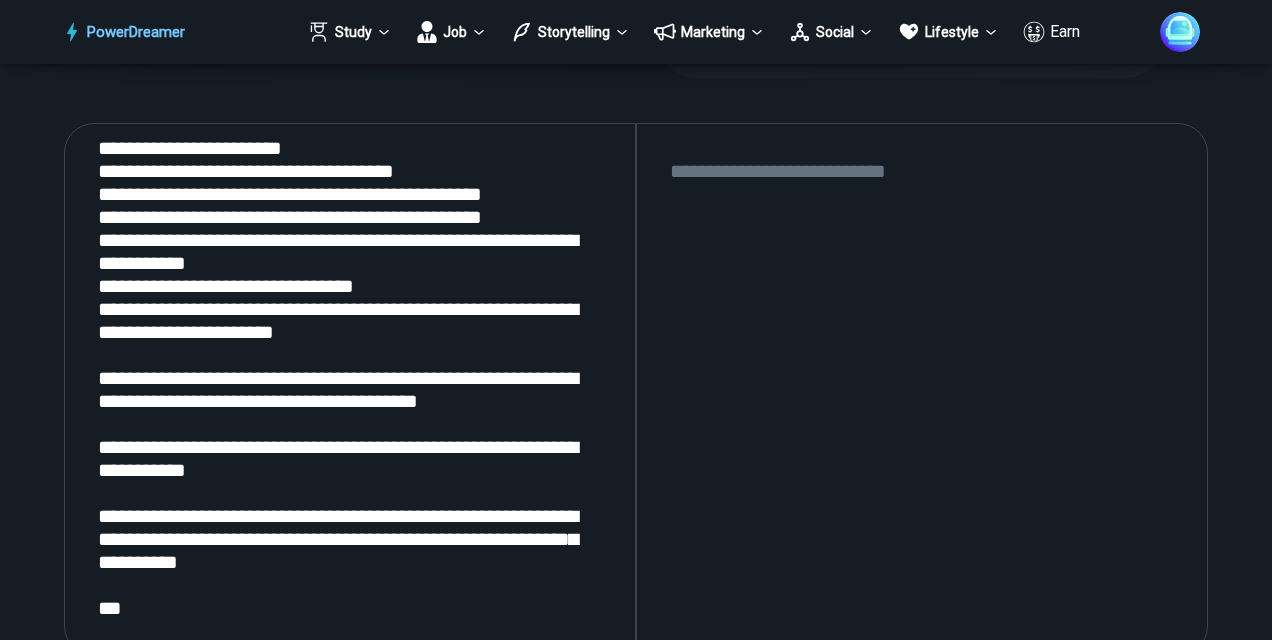 type on "**********" 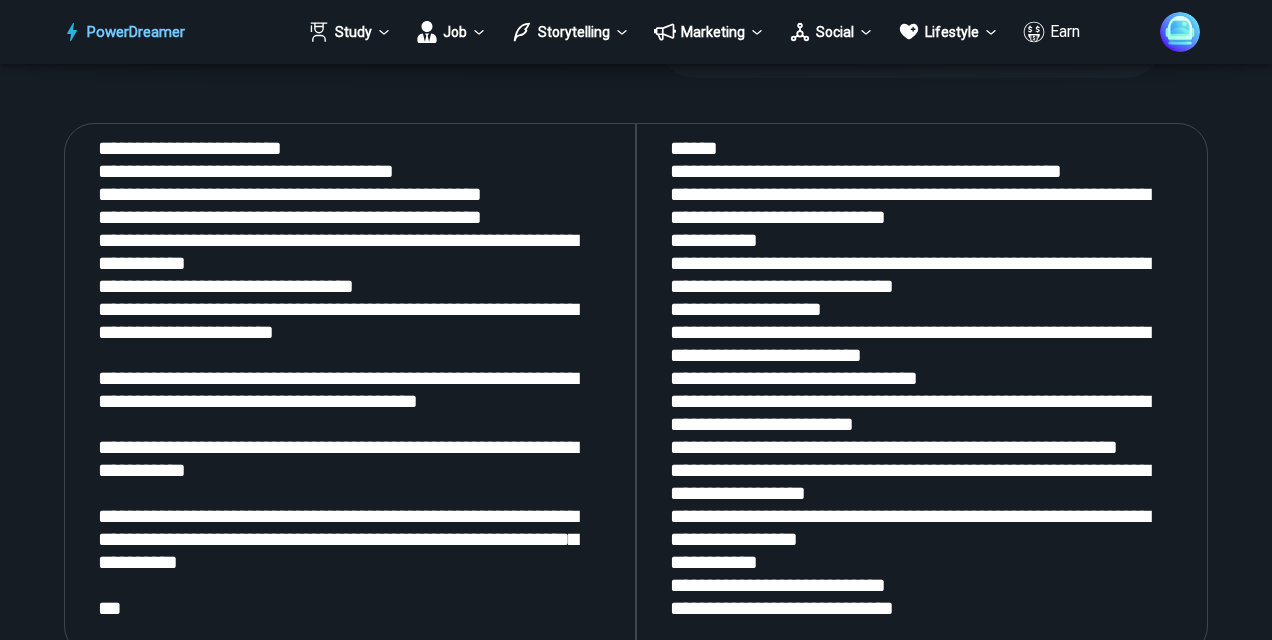 scroll, scrollTop: 3242, scrollLeft: 0, axis: vertical 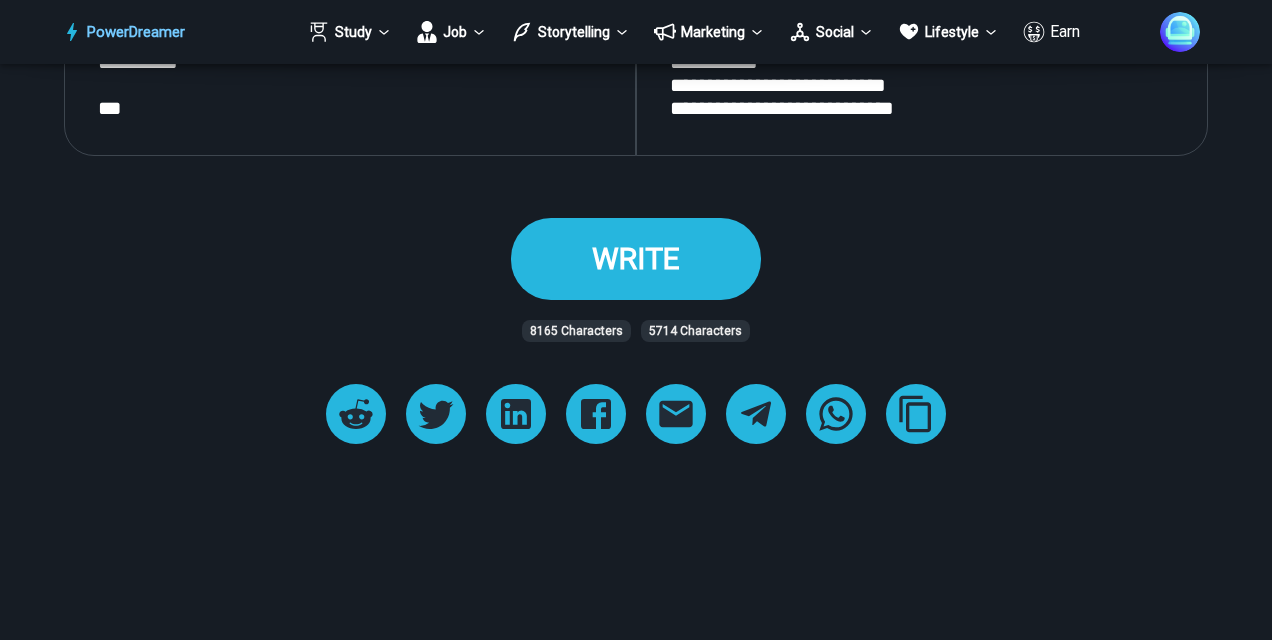 type on "**********" 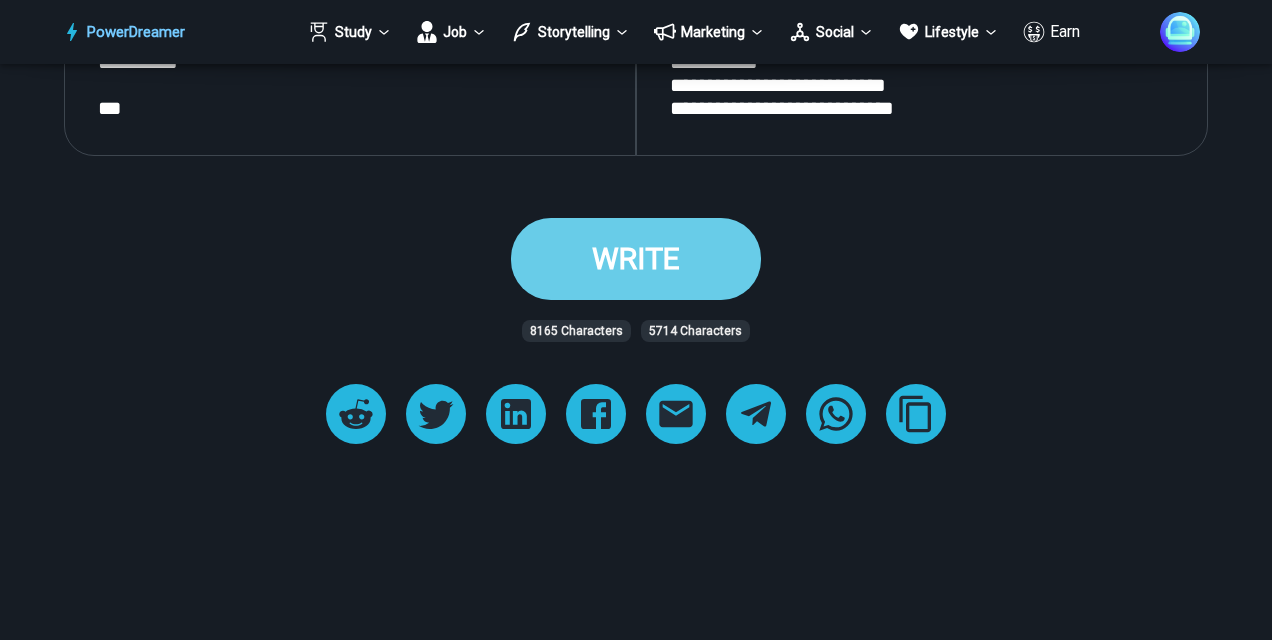 click on "WRITE" at bounding box center (636, 258) 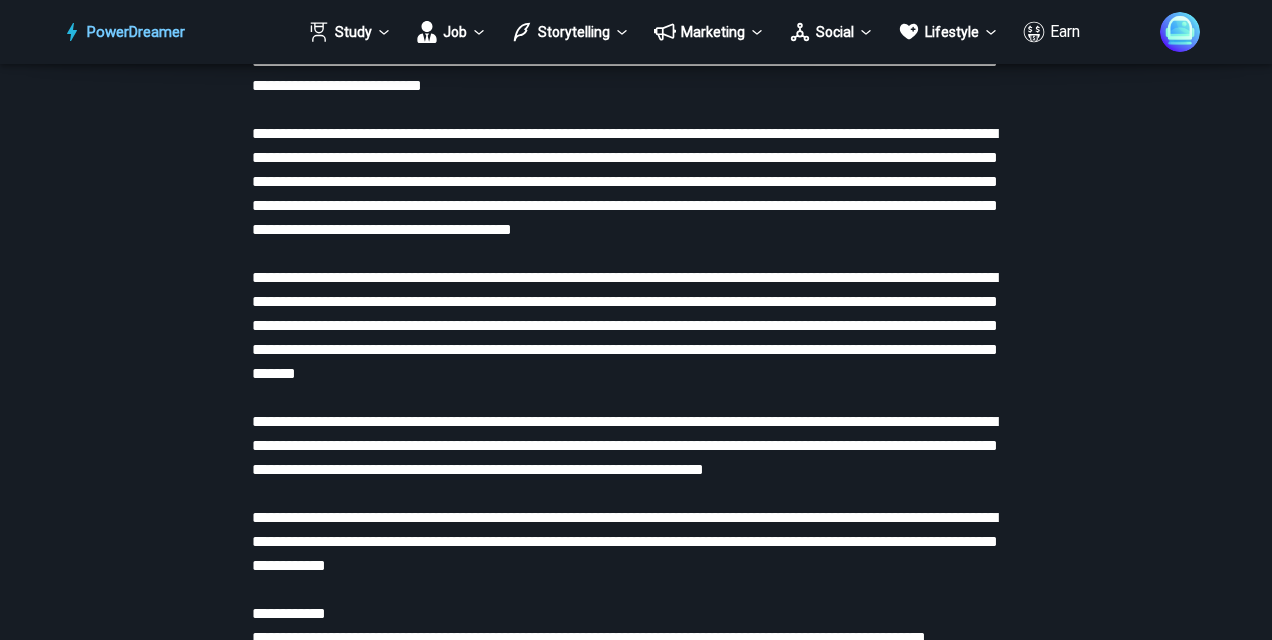 scroll, scrollTop: 4398, scrollLeft: 0, axis: vertical 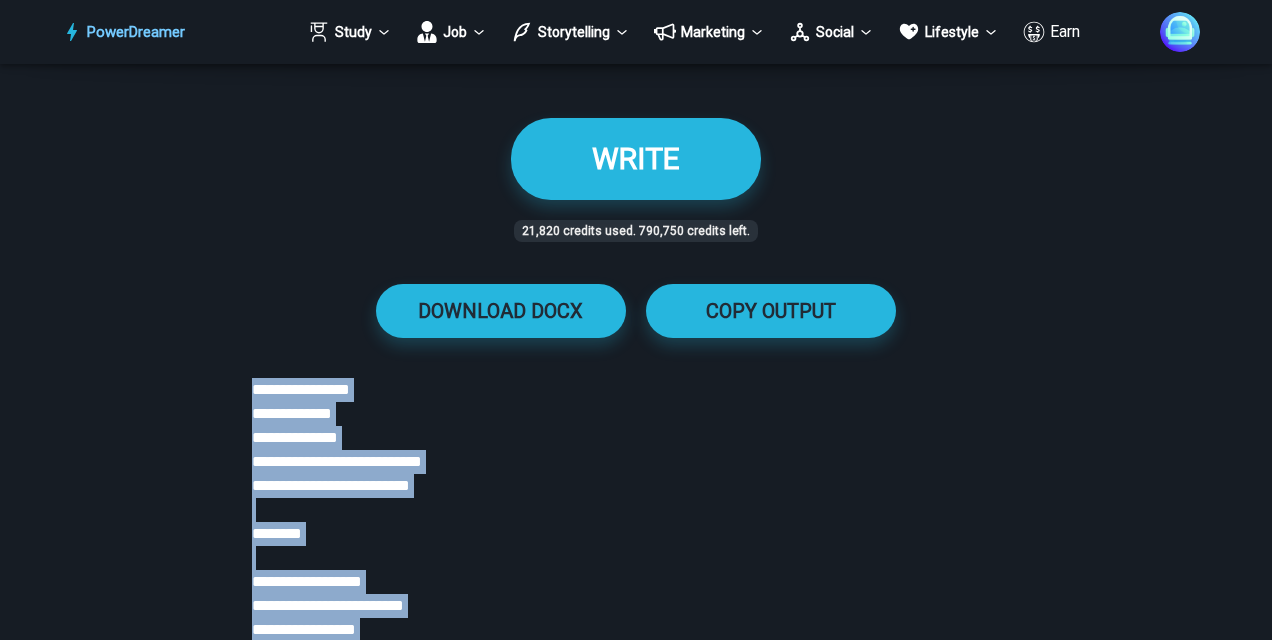 drag, startPoint x: 364, startPoint y: 362, endPoint x: 238, endPoint y: 370, distance: 126.253716 